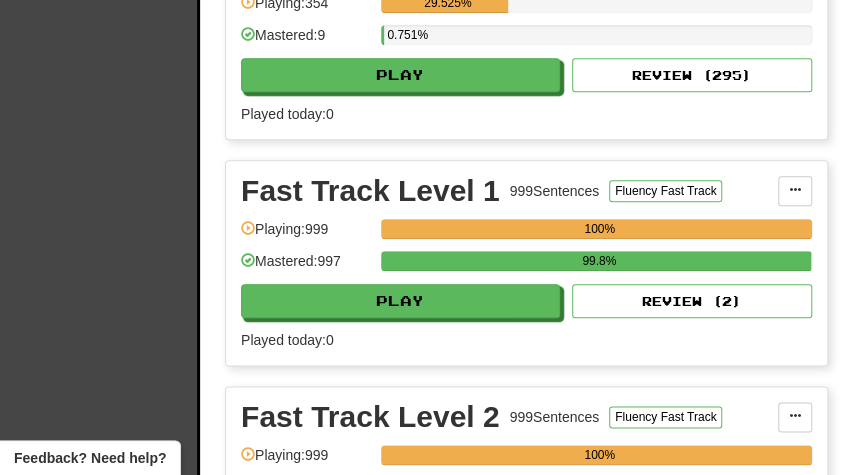 scroll, scrollTop: 603, scrollLeft: 0, axis: vertical 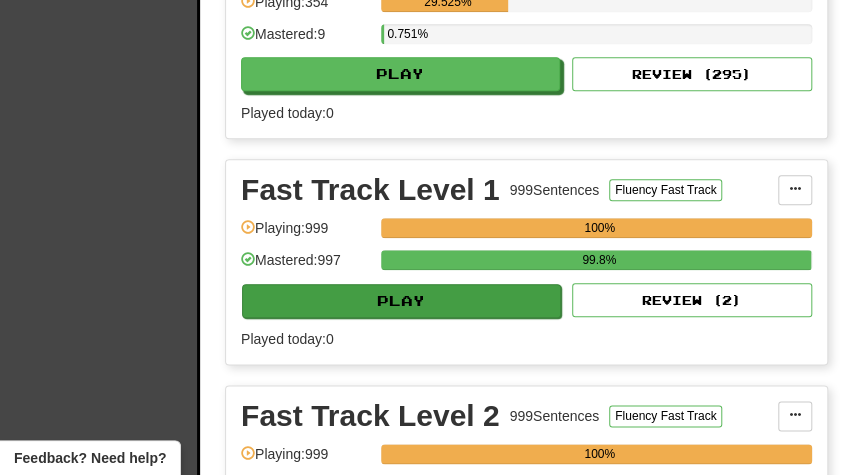 click on "Play" at bounding box center (401, 301) 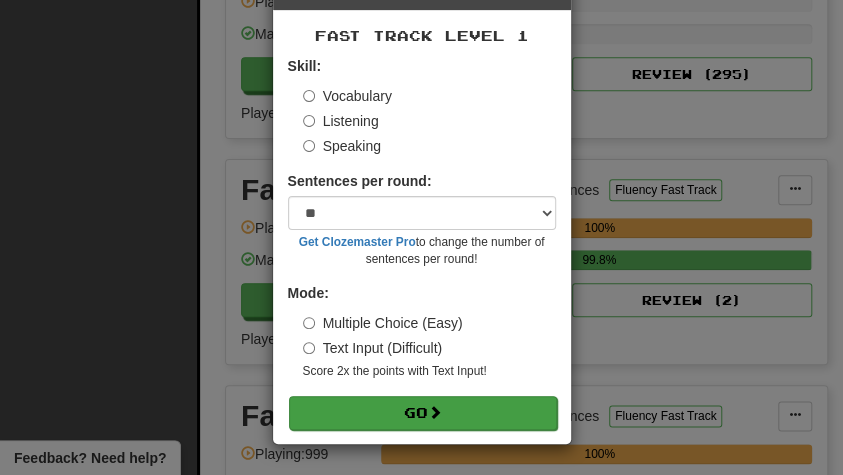 scroll, scrollTop: 73, scrollLeft: 0, axis: vertical 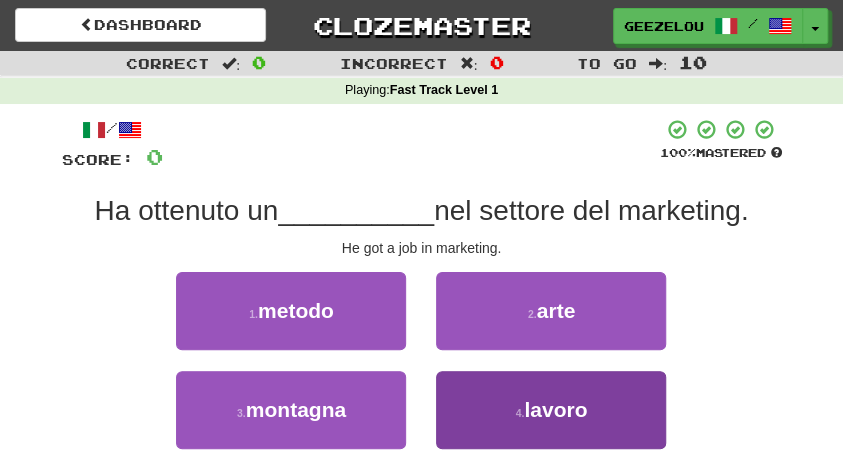 click on "lavoro" at bounding box center (555, 409) 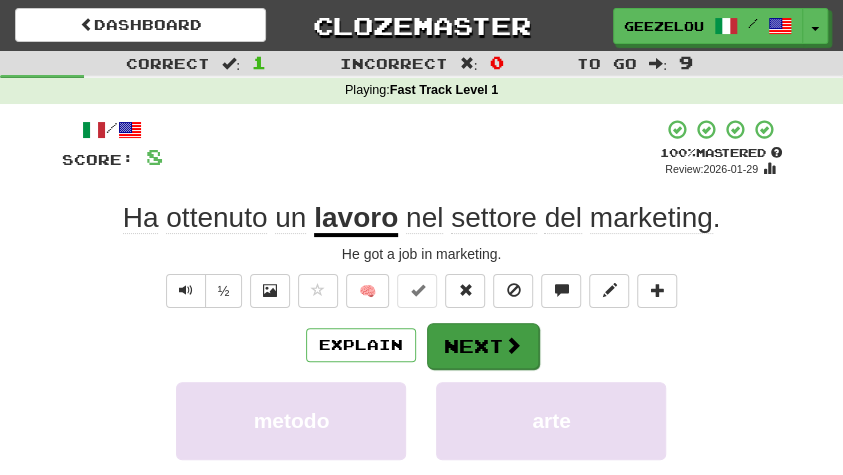 click on "Next" at bounding box center [483, 346] 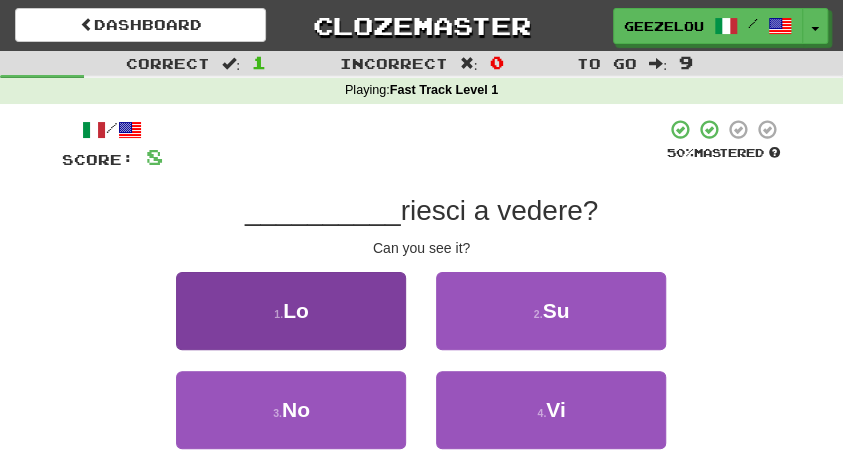 click on "1 .  Lo" at bounding box center (291, 311) 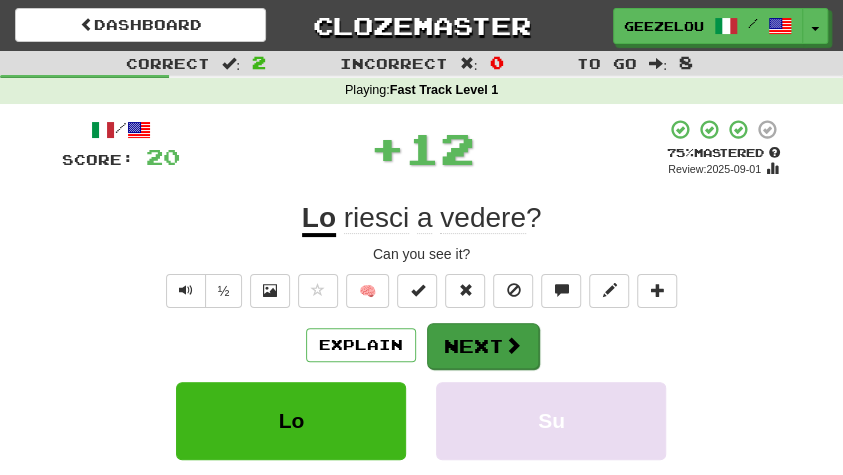 click on "Next" at bounding box center [483, 346] 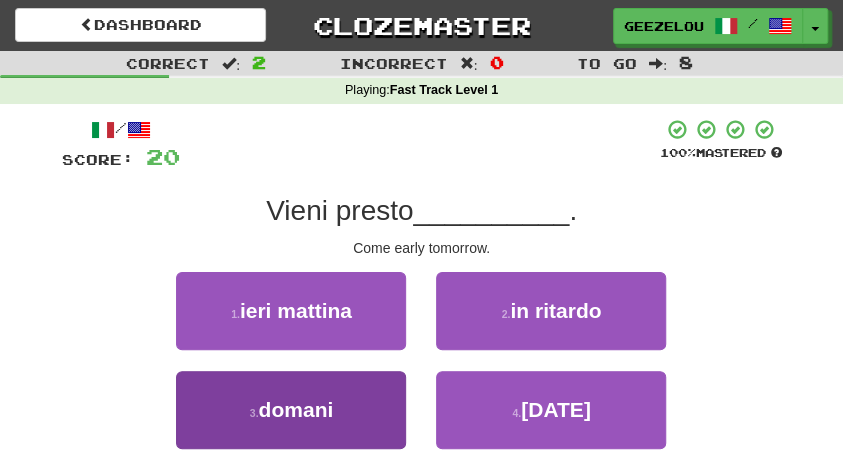 click on "domani" at bounding box center (296, 409) 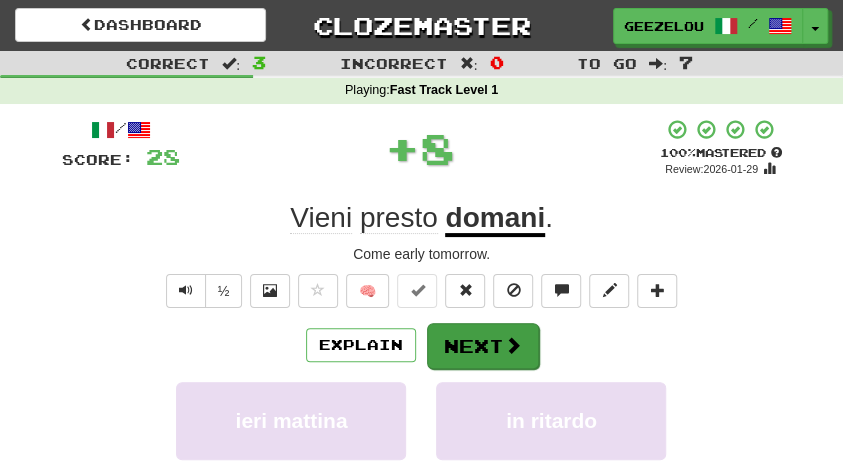 click on "Next" at bounding box center [483, 346] 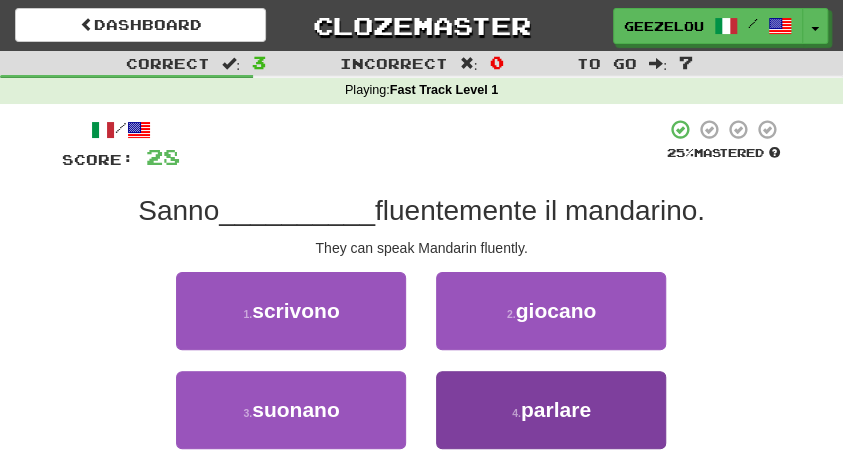 click on "parlare" at bounding box center (556, 409) 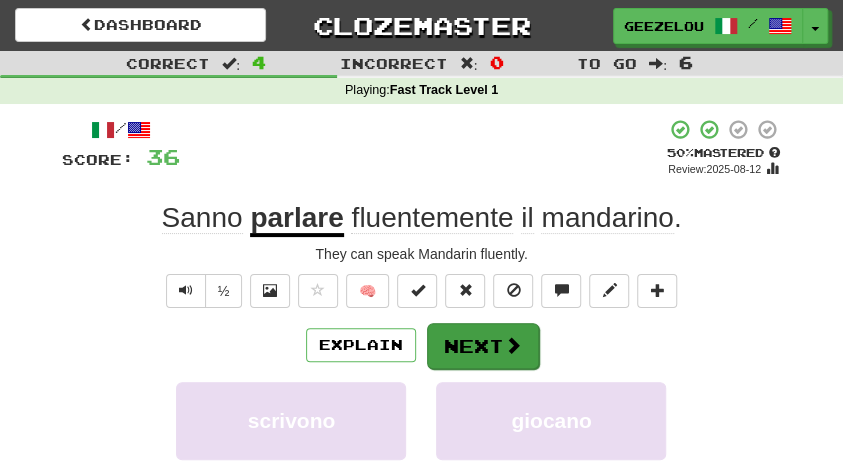 click on "Next" at bounding box center [483, 346] 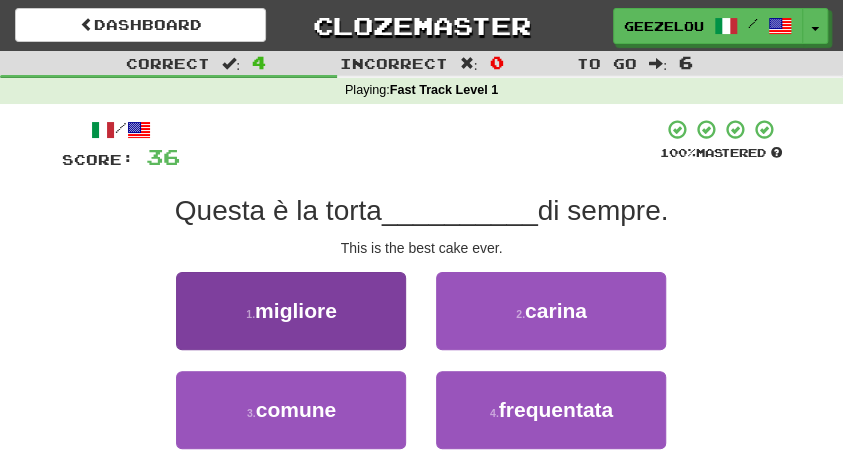 click on "1 .  migliore" at bounding box center [291, 311] 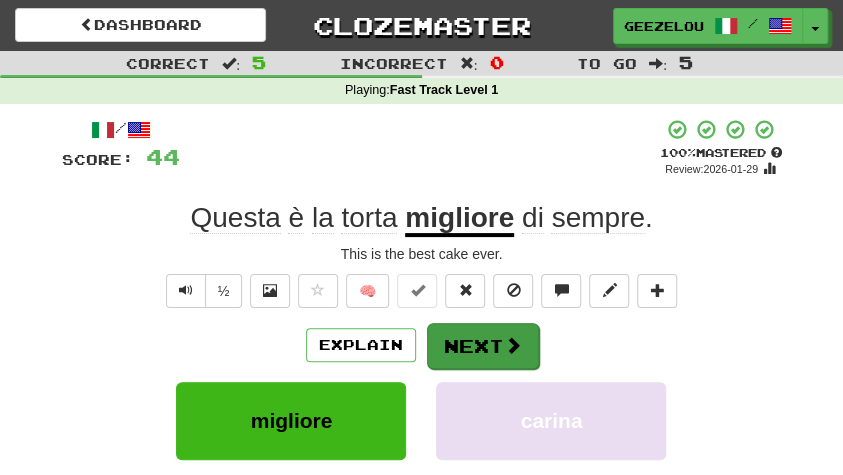 click on "Next" at bounding box center (483, 346) 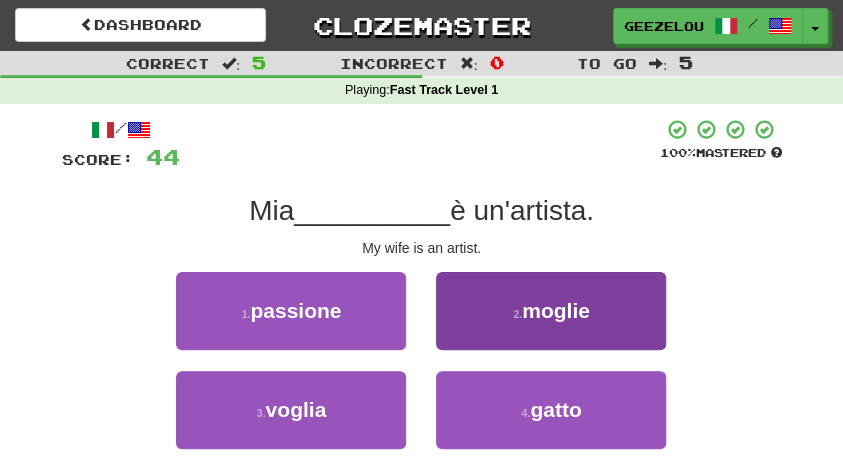 click on "2 .  moglie" at bounding box center [551, 311] 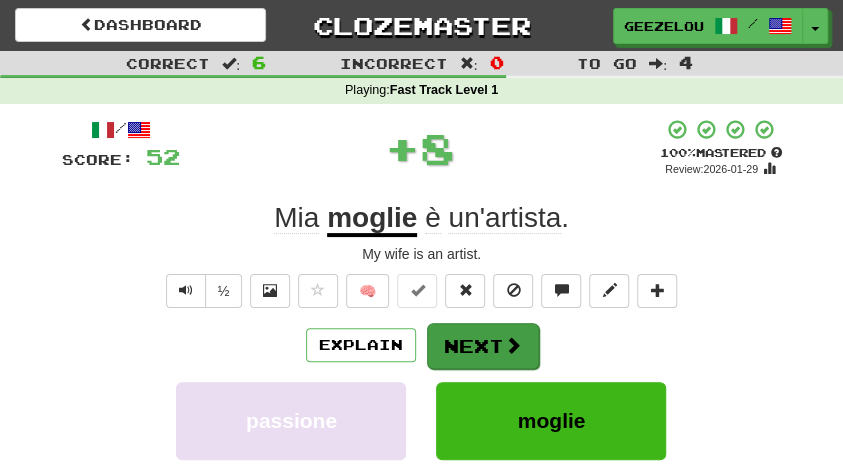click on "Next" at bounding box center (483, 346) 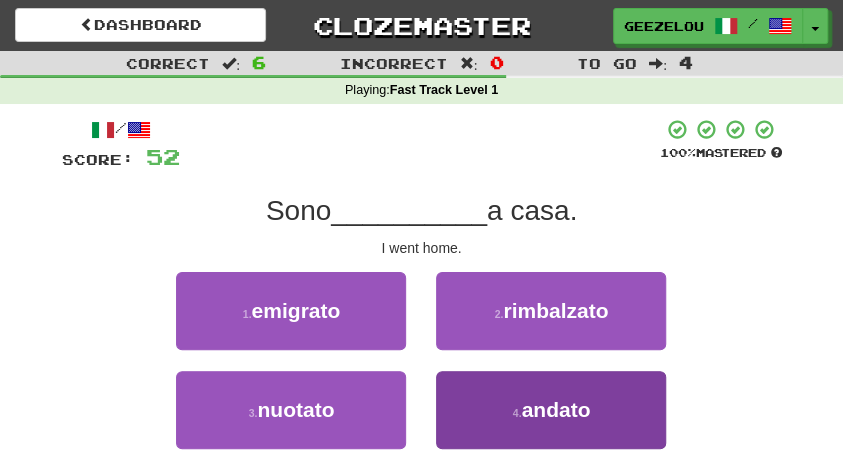 click on "4 .  andato" at bounding box center (551, 410) 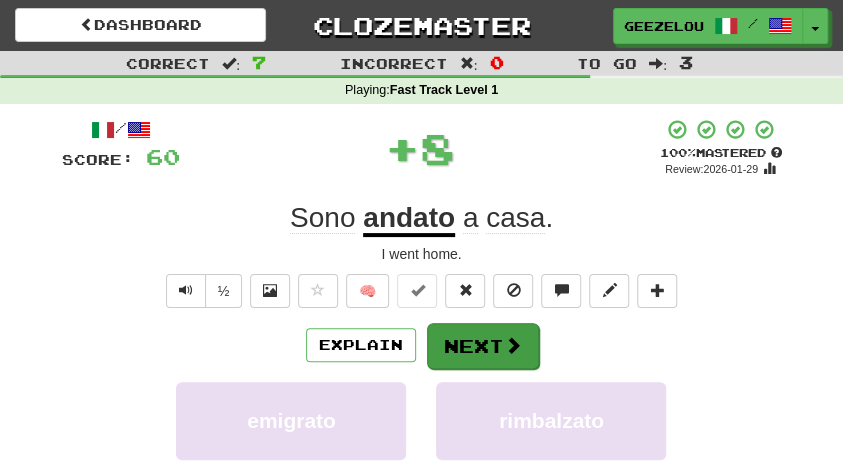 click on "Next" at bounding box center (483, 346) 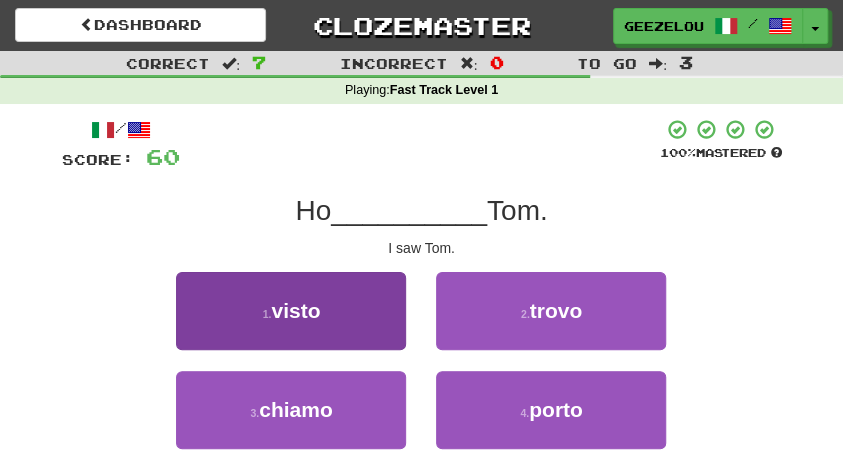 click on "1 .  visto" at bounding box center (291, 311) 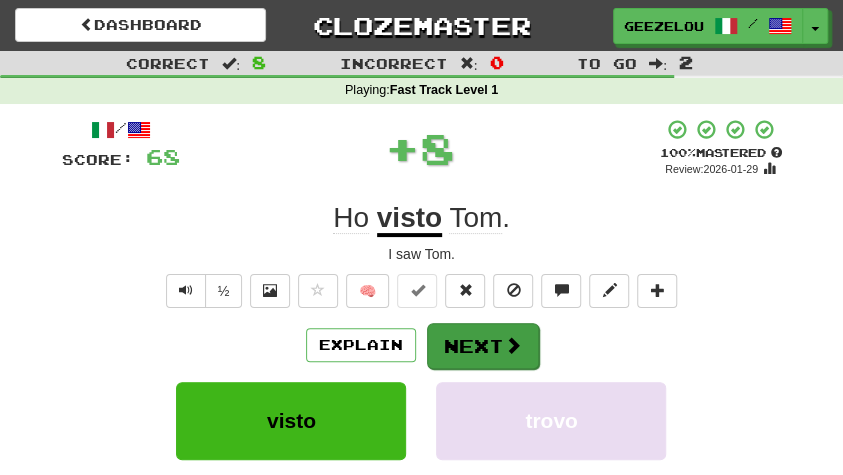 click on "Next" at bounding box center (483, 346) 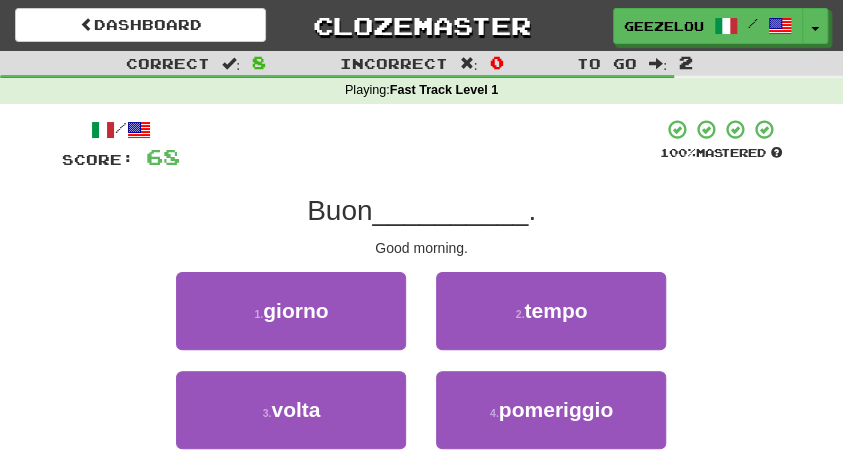 drag, startPoint x: 308, startPoint y: 317, endPoint x: 371, endPoint y: 317, distance: 63 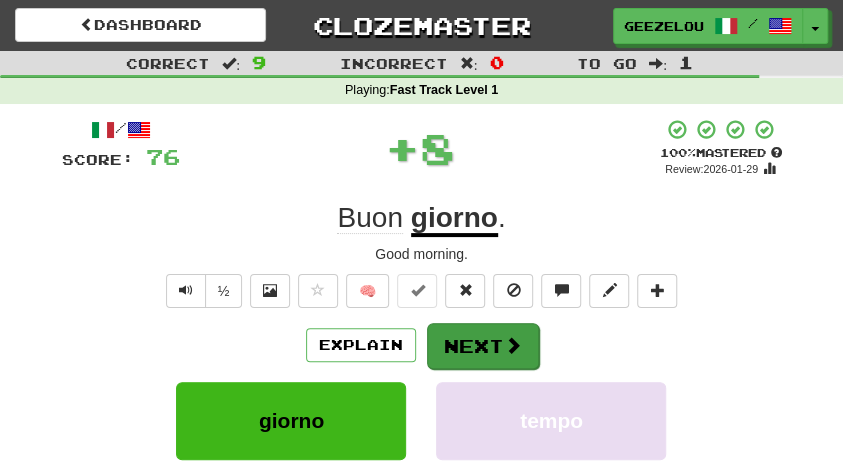 click on "Next" at bounding box center (483, 346) 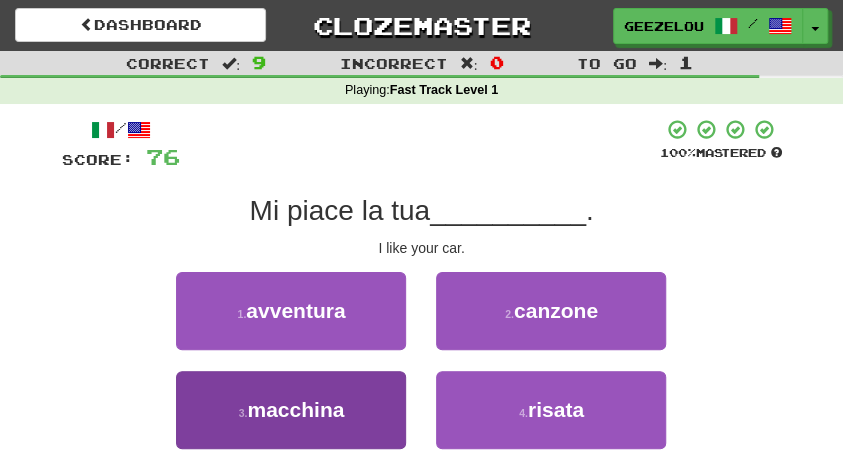 click on "3 .  macchina" at bounding box center (291, 410) 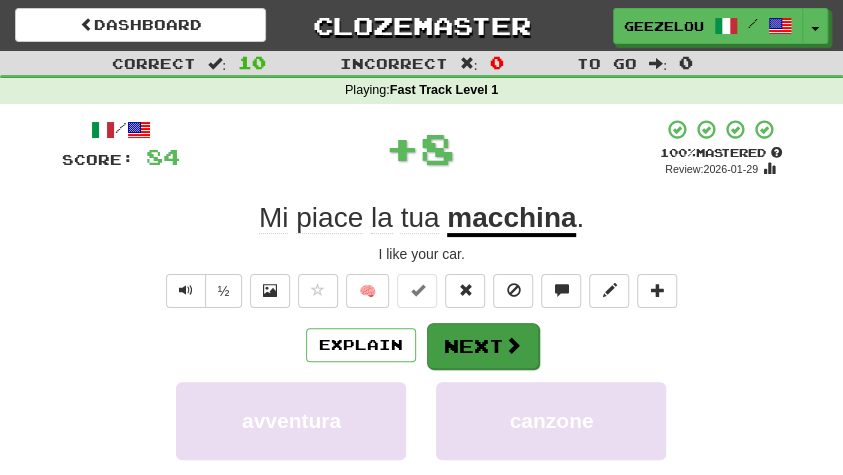click on "Next" at bounding box center (483, 346) 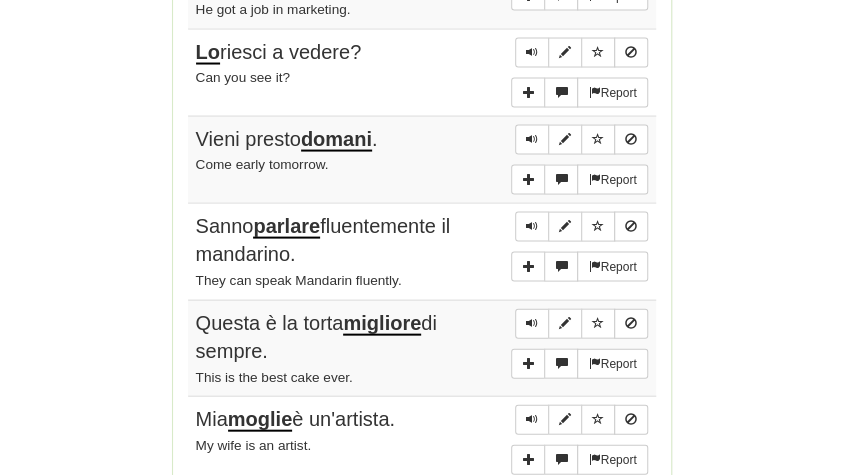 scroll, scrollTop: 1281, scrollLeft: 0, axis: vertical 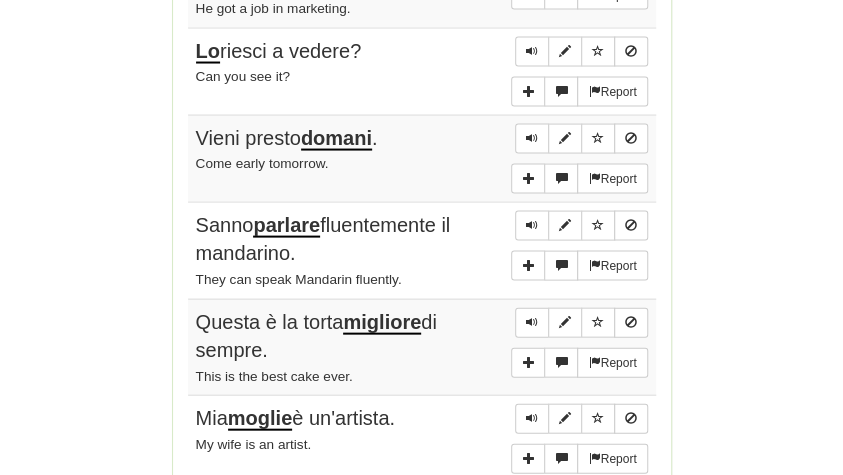 drag, startPoint x: 189, startPoint y: 299, endPoint x: 269, endPoint y: 331, distance: 86.162636 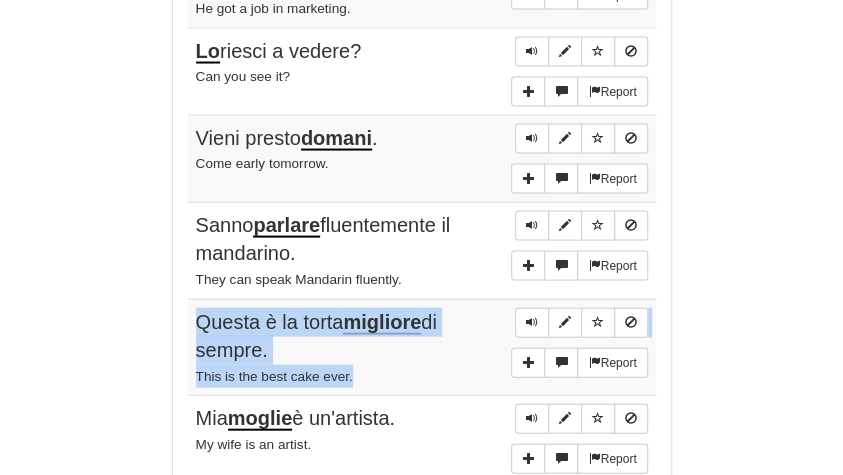 drag, startPoint x: 194, startPoint y: 299, endPoint x: 362, endPoint y: 357, distance: 177.73013 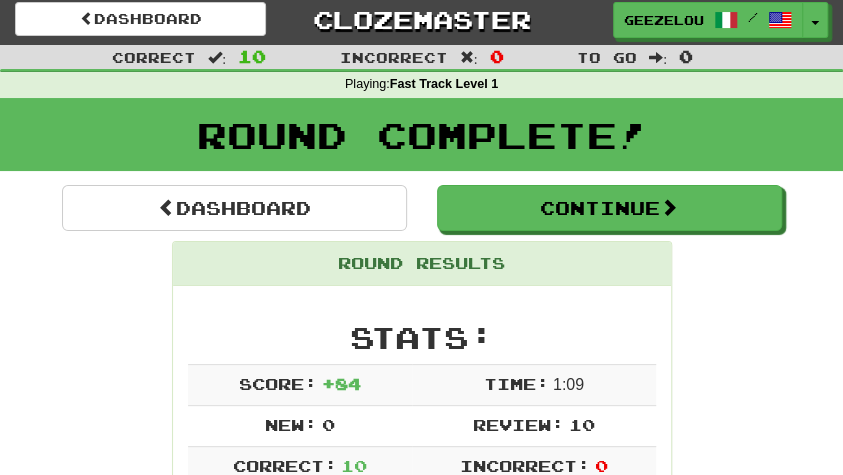scroll, scrollTop: 5, scrollLeft: 0, axis: vertical 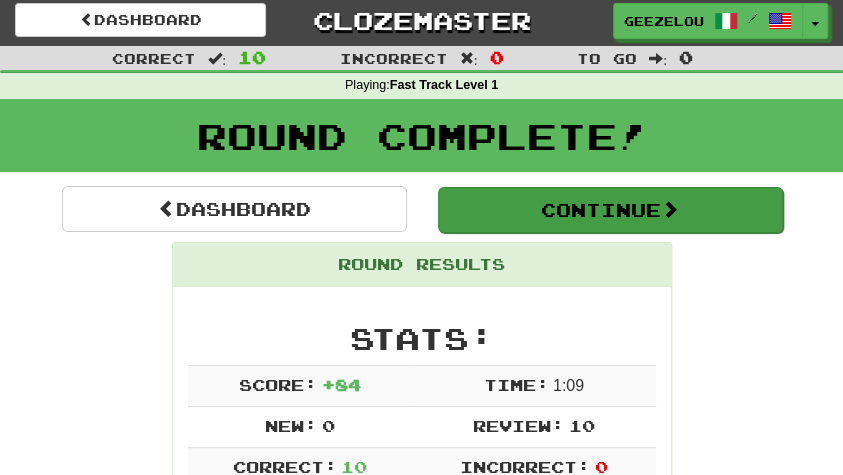 click on "Continue" at bounding box center [610, 210] 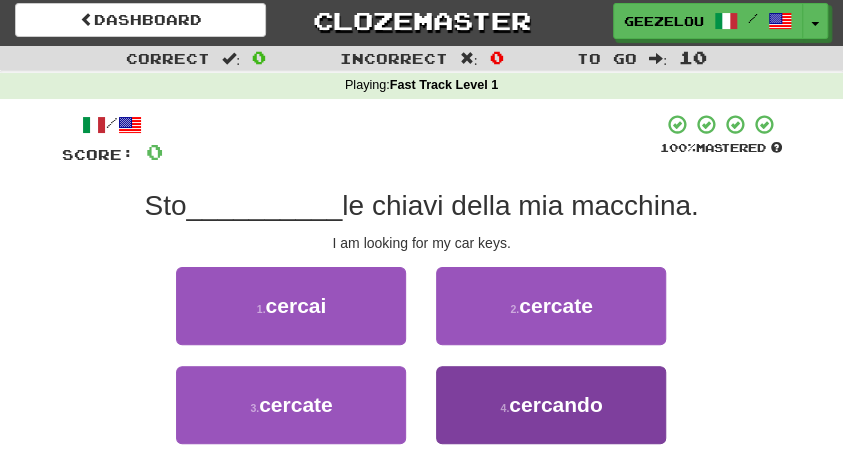 click on "cercando" at bounding box center [555, 404] 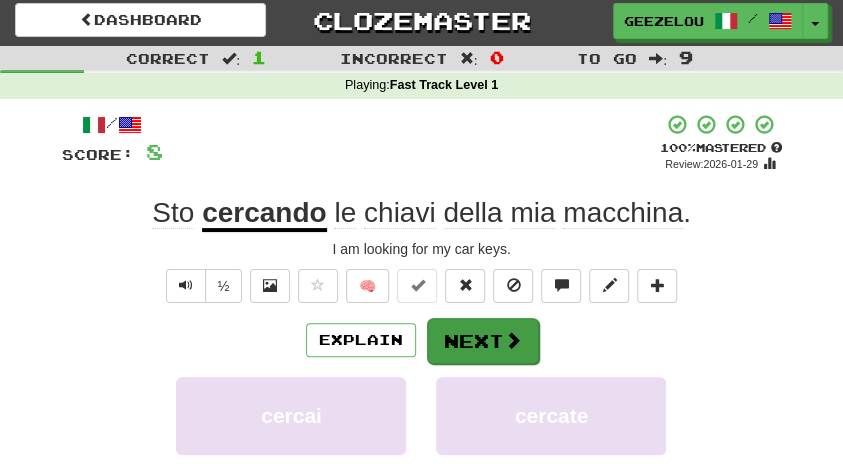 click on "Next" at bounding box center (483, 341) 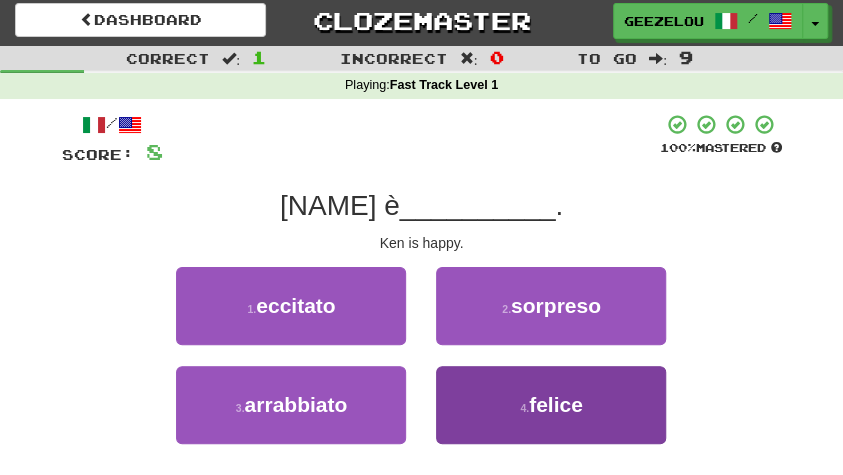 click on "4 ." at bounding box center (524, 408) 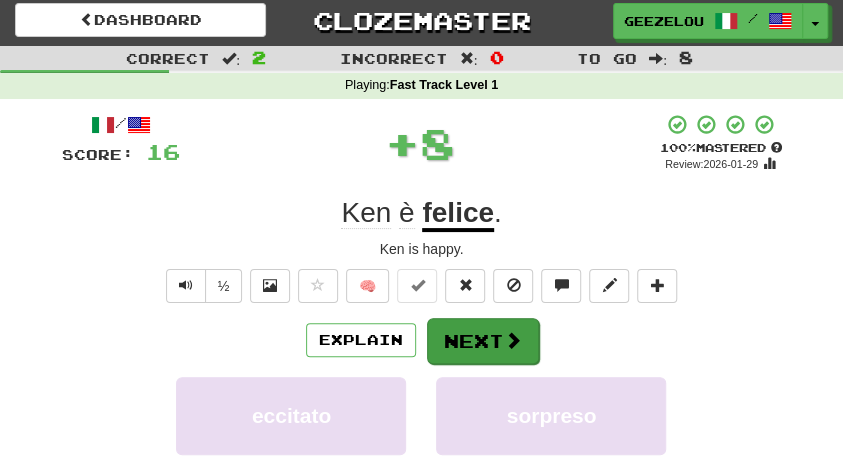 click on "Next" at bounding box center [483, 341] 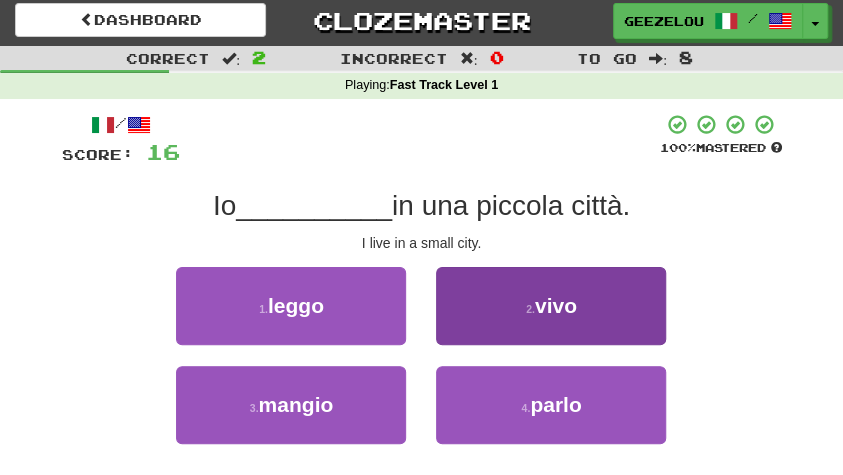 click on "vivo" at bounding box center [556, 305] 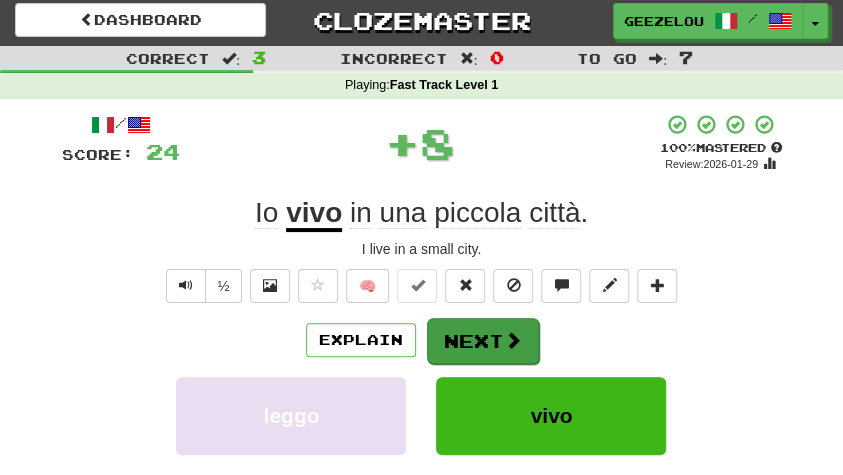 click on "Next" at bounding box center (483, 341) 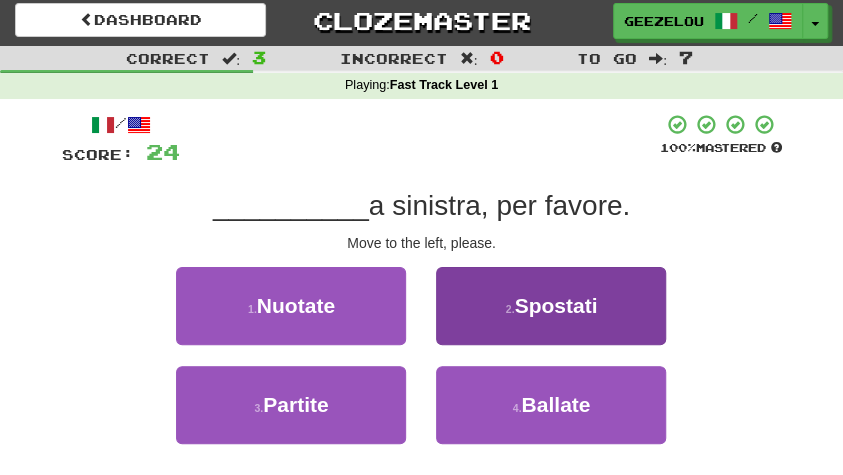 click on "Spostati" at bounding box center [555, 305] 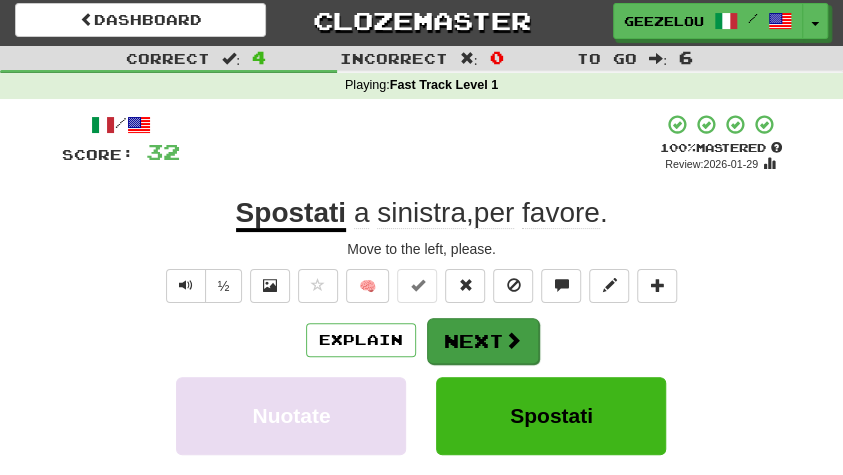 click on "Next" at bounding box center (483, 341) 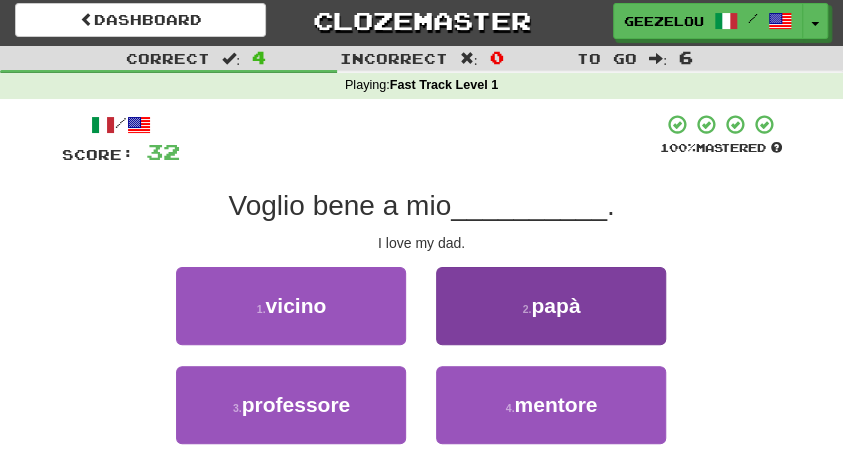 click on "papà" at bounding box center (555, 305) 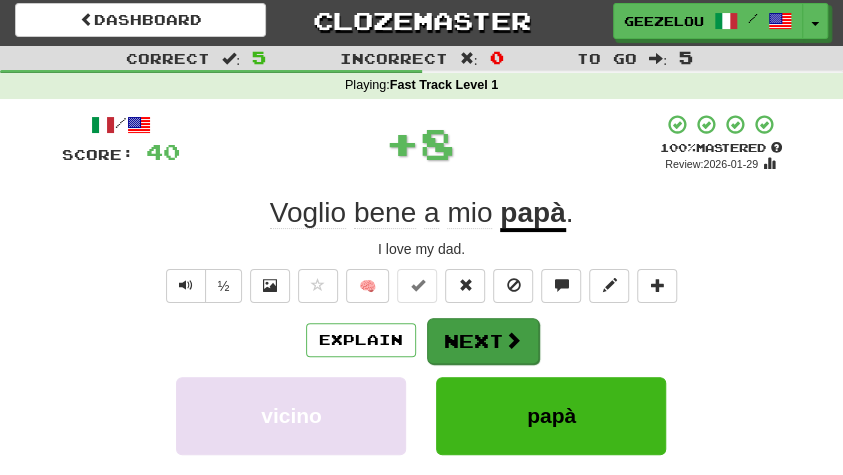 click on "Next" at bounding box center (483, 341) 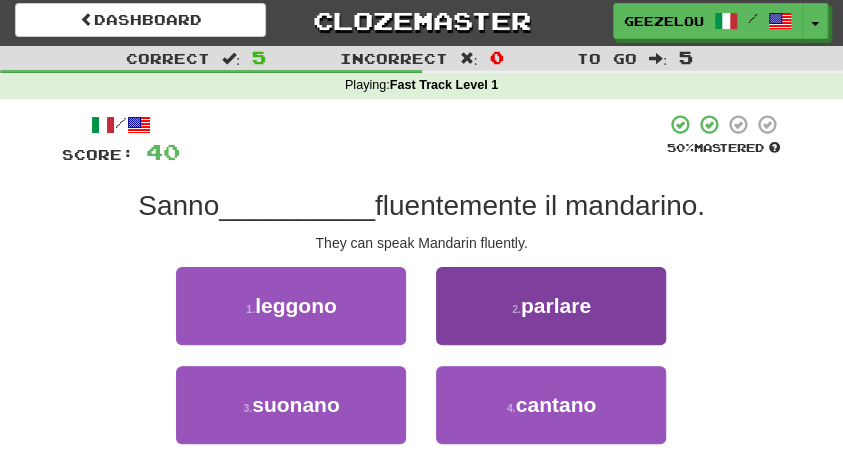 click on "parlare" at bounding box center [556, 305] 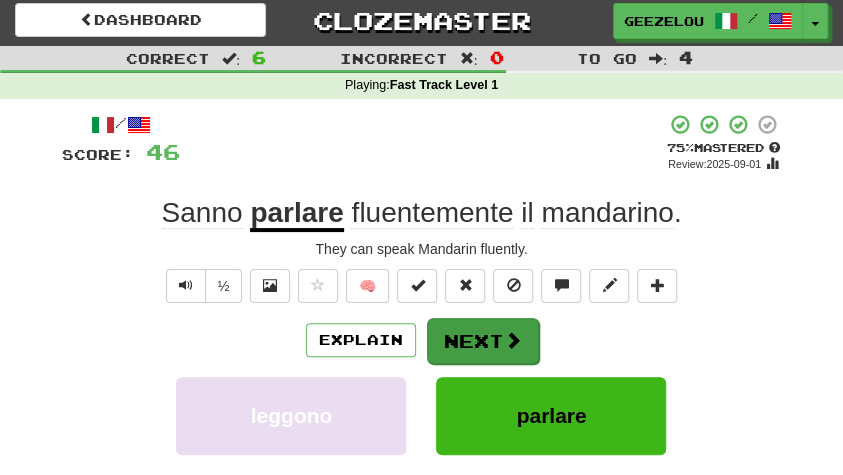 click on "Next" at bounding box center [483, 341] 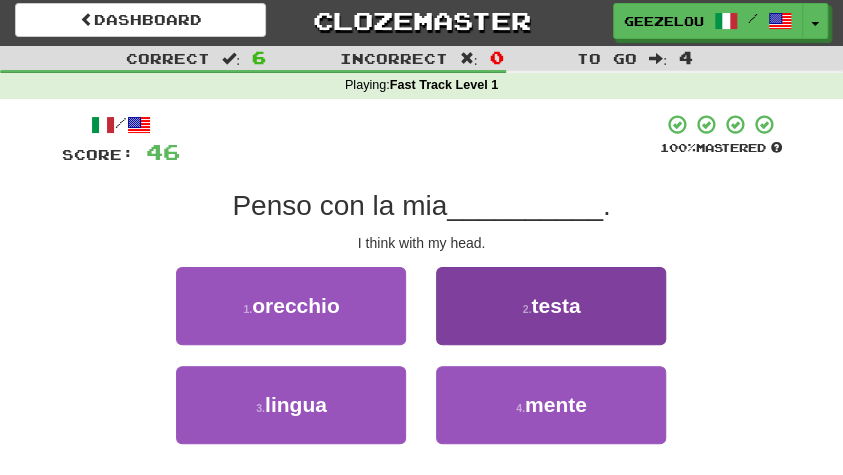 click on "testa" at bounding box center [555, 305] 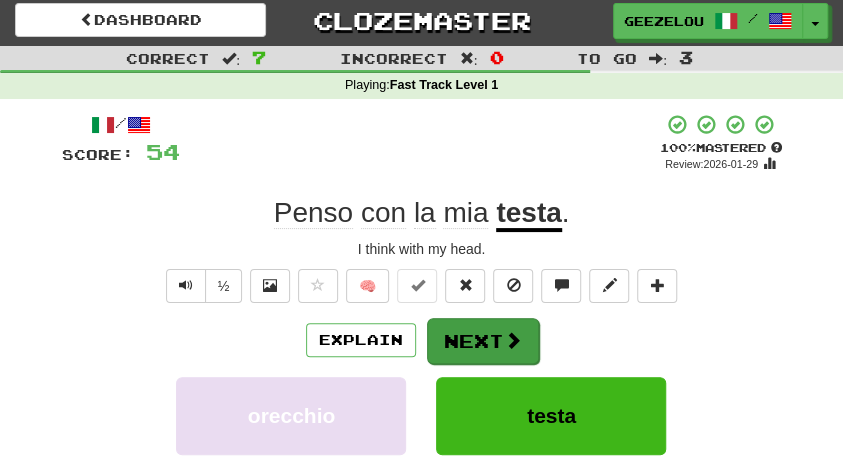 click on "Next" at bounding box center (483, 341) 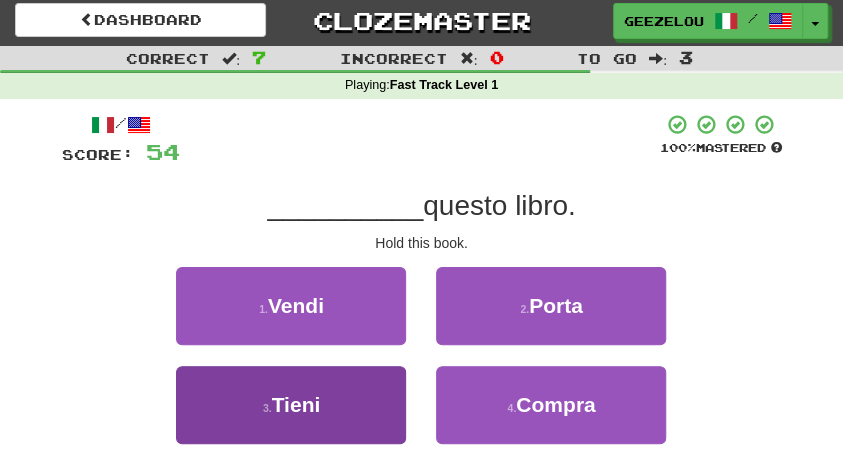 click on "Tieni" at bounding box center [296, 404] 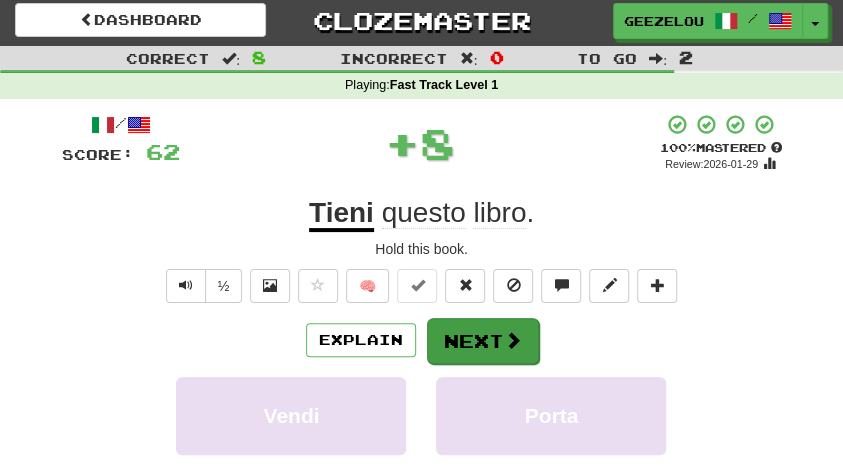 click on "Next" at bounding box center [483, 341] 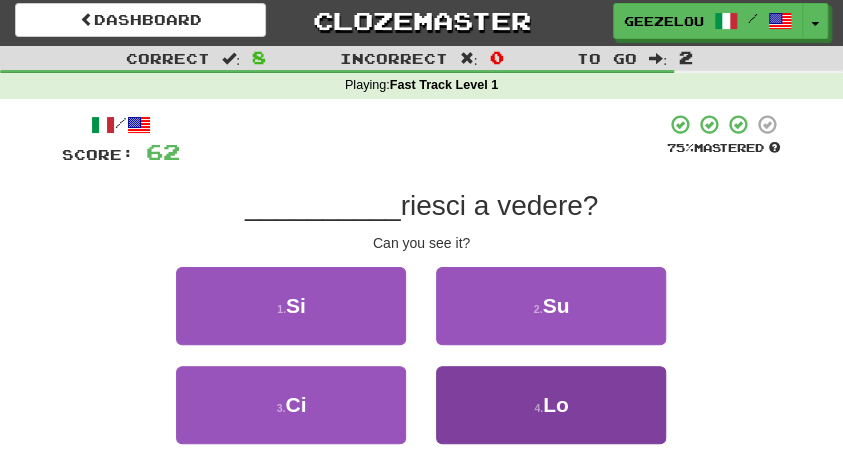 click on "4 .  Lo" at bounding box center [551, 405] 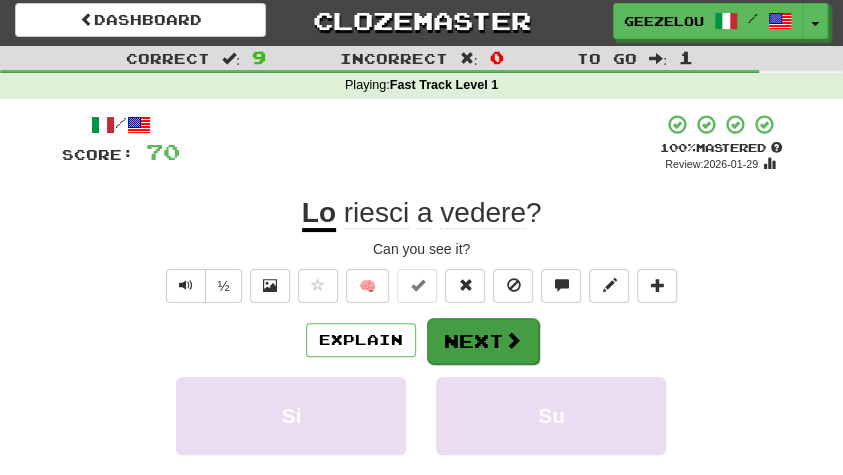 click on "Next" at bounding box center (483, 341) 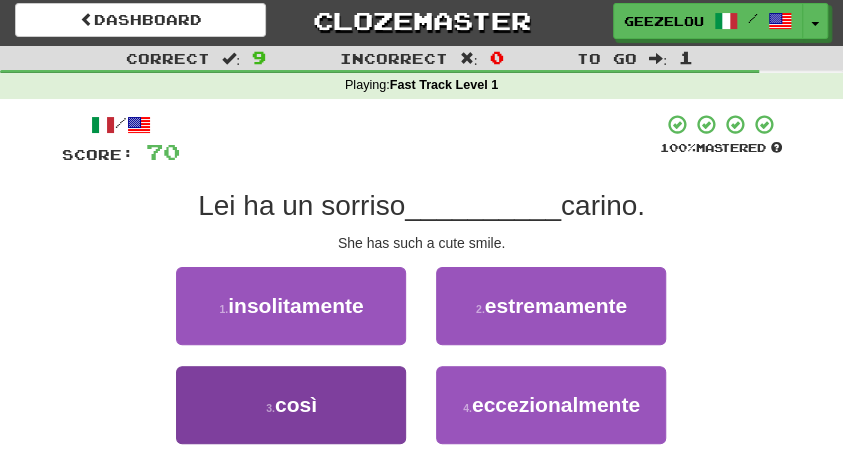 click on "3 .  così" at bounding box center (291, 405) 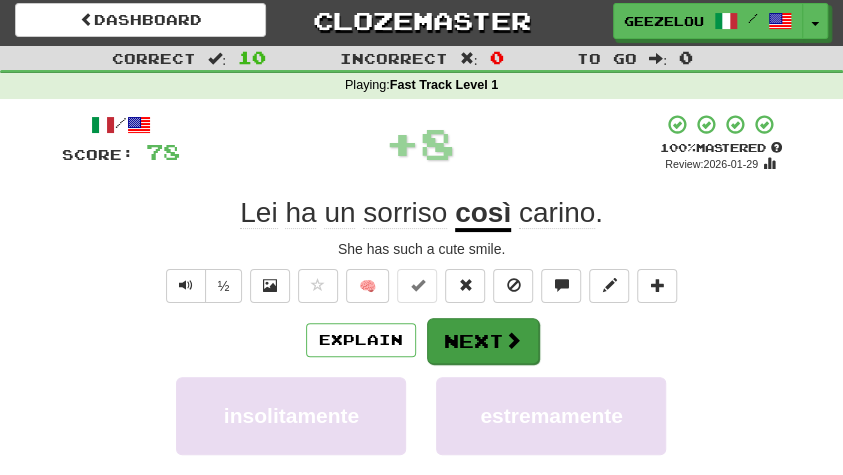 click on "Next" at bounding box center (483, 341) 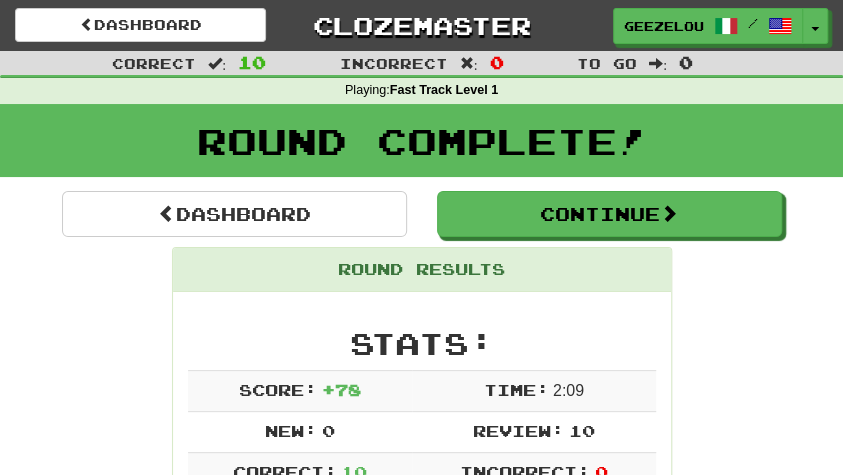 scroll, scrollTop: 0, scrollLeft: 0, axis: both 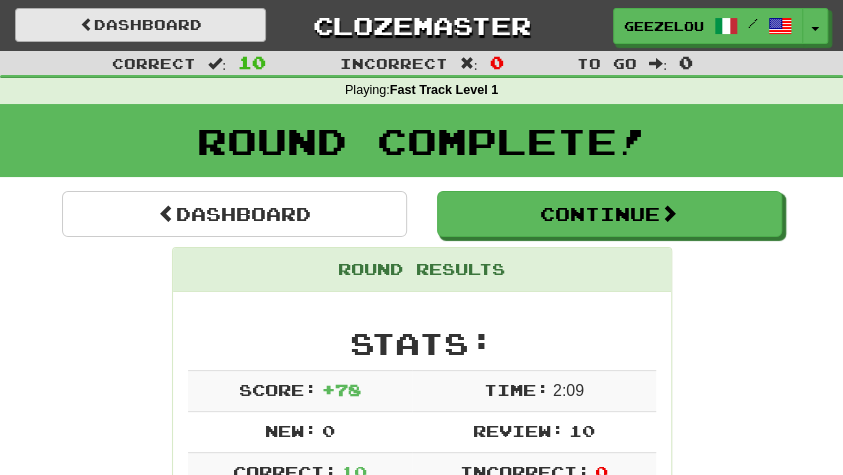 click on "Dashboard" at bounding box center [140, 25] 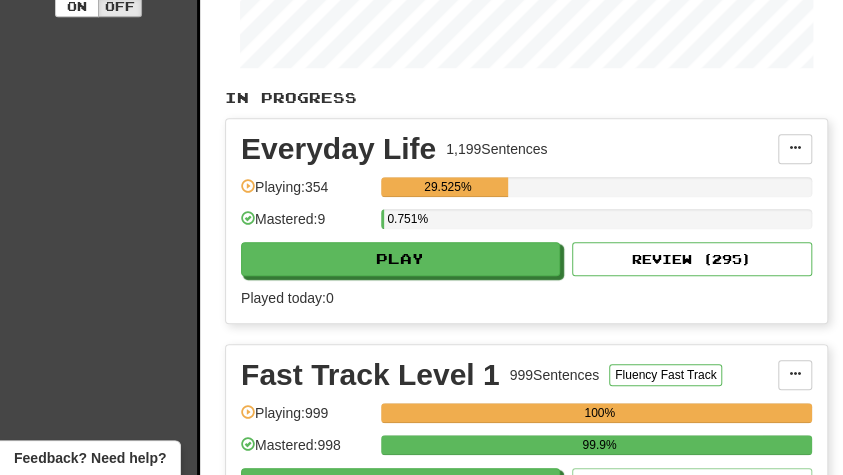 scroll, scrollTop: 430, scrollLeft: 0, axis: vertical 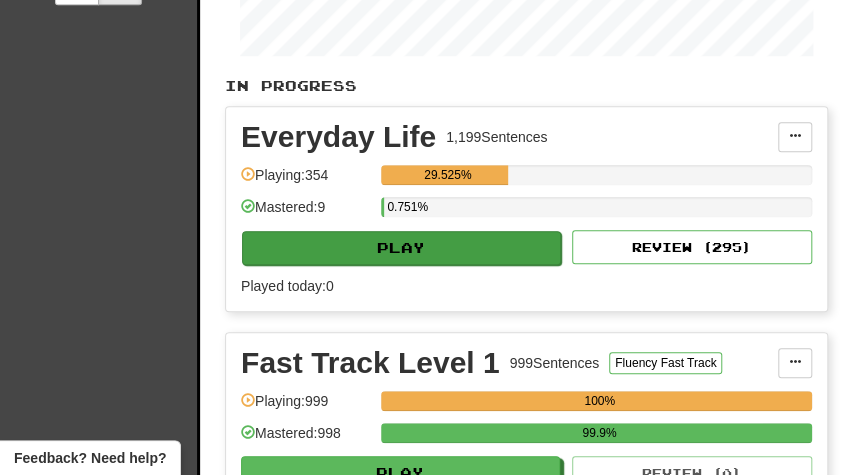 click on "Play" at bounding box center (401, 248) 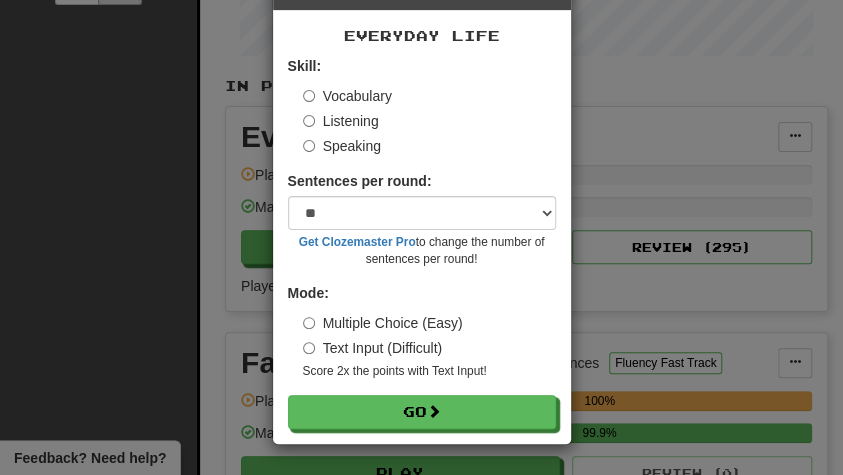 scroll, scrollTop: 73, scrollLeft: 0, axis: vertical 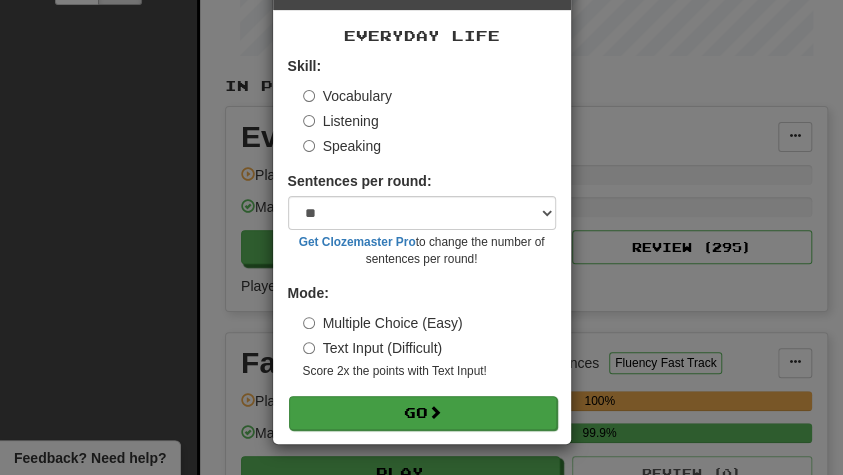 click on "Go" at bounding box center (423, 413) 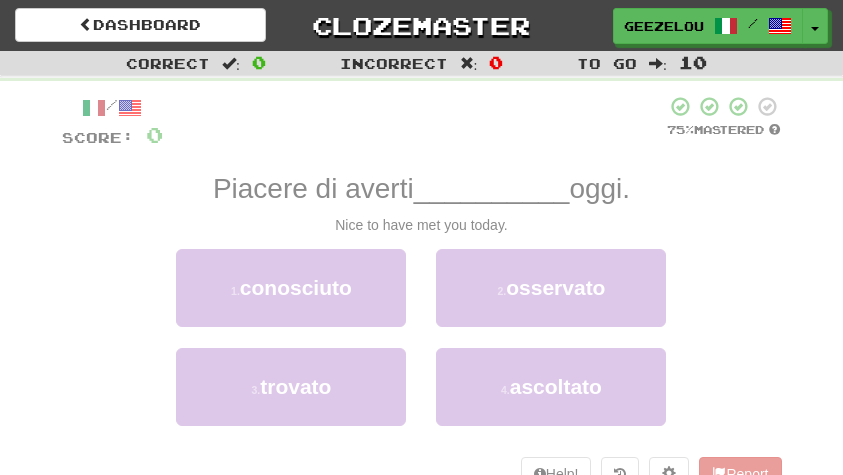 scroll, scrollTop: 0, scrollLeft: 0, axis: both 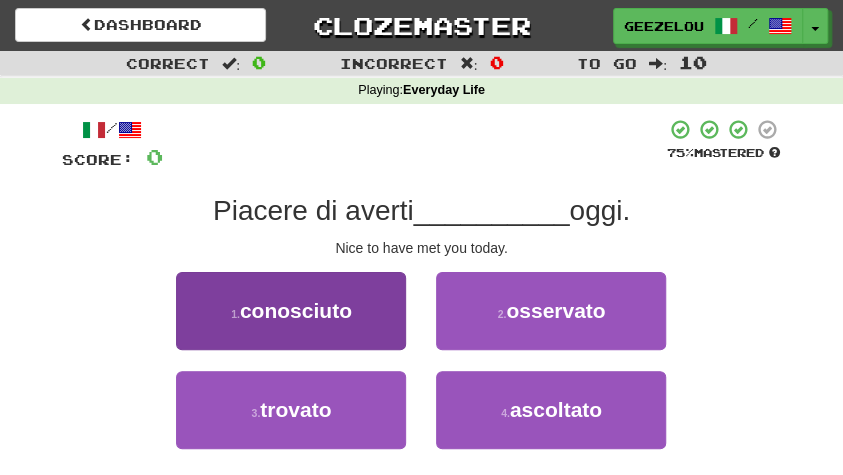 click on "1 .  conosciuto" at bounding box center [291, 311] 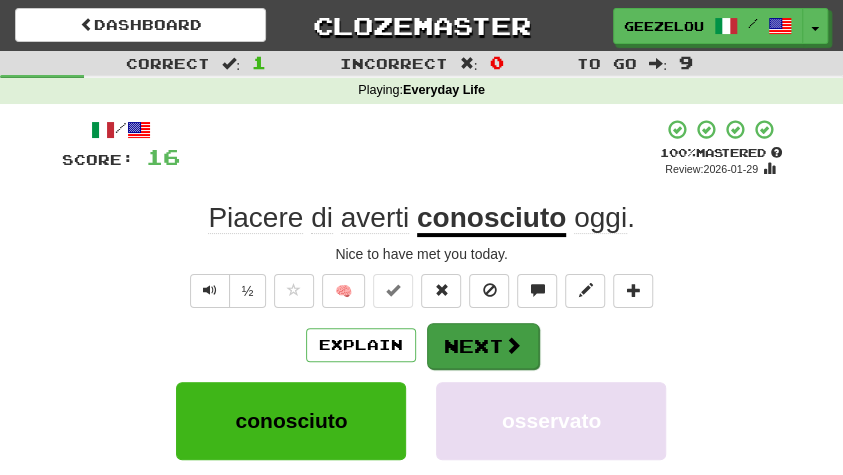 click on "Next" at bounding box center (483, 346) 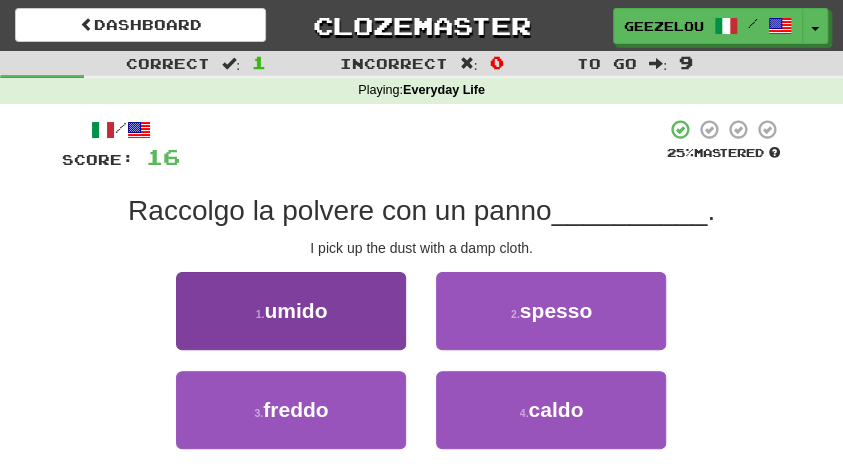 click on "umido" at bounding box center [295, 310] 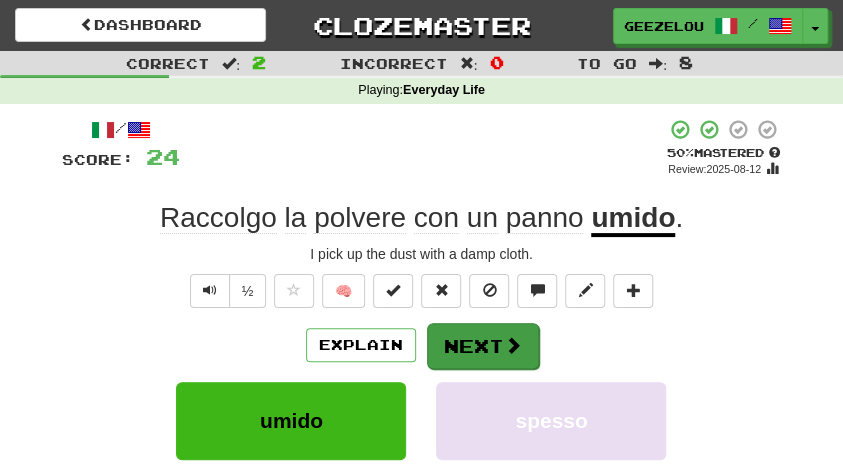 click on "Next" at bounding box center [483, 346] 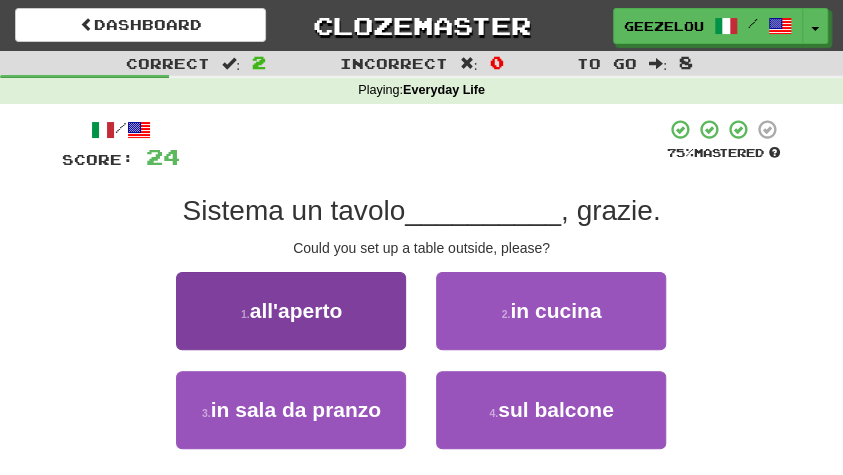 click on "all'aperto" at bounding box center [296, 310] 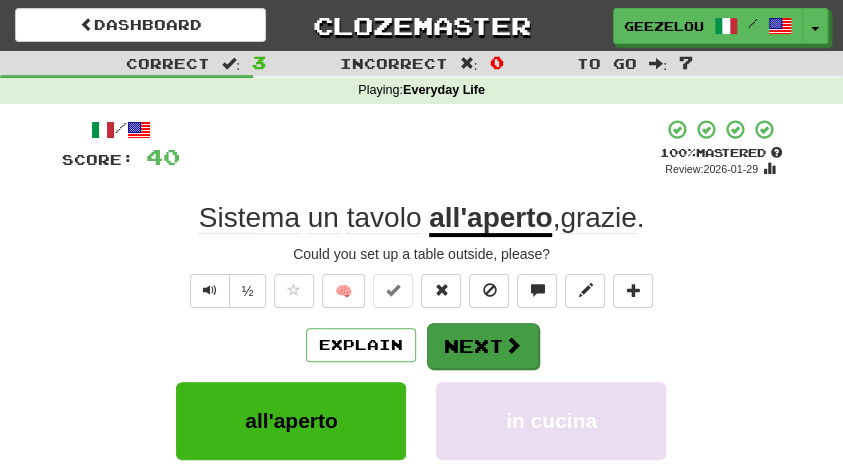click on "Next" at bounding box center (483, 346) 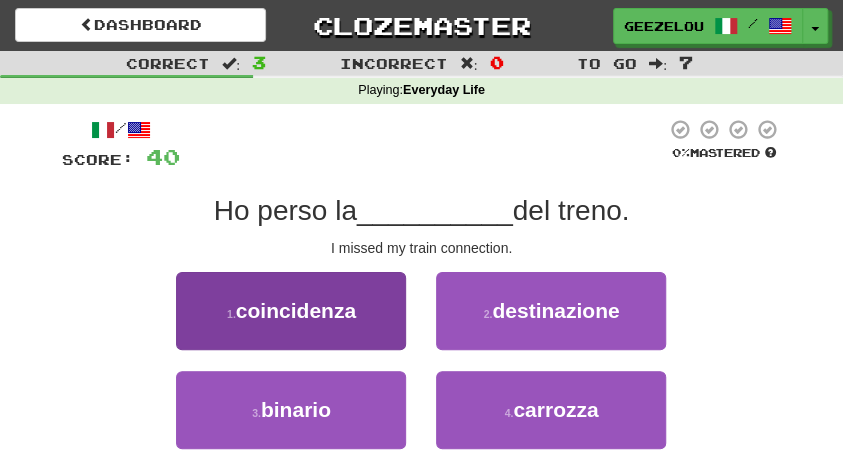 click on "coincidenza" at bounding box center (296, 310) 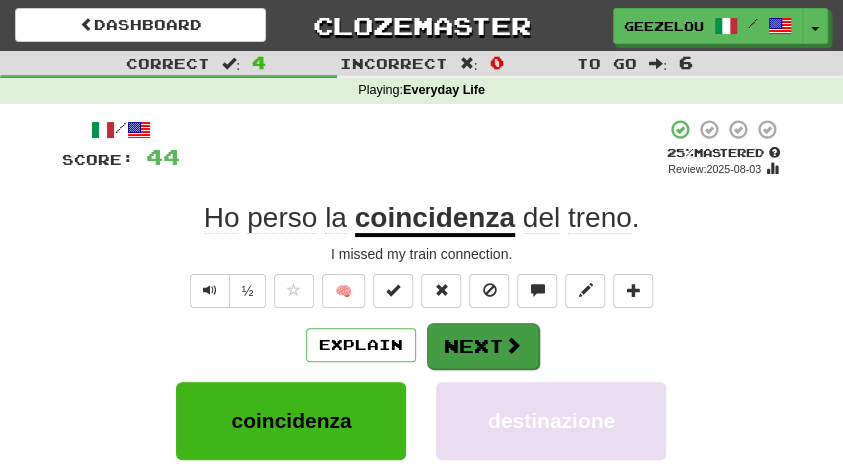 click on "Next" at bounding box center (483, 346) 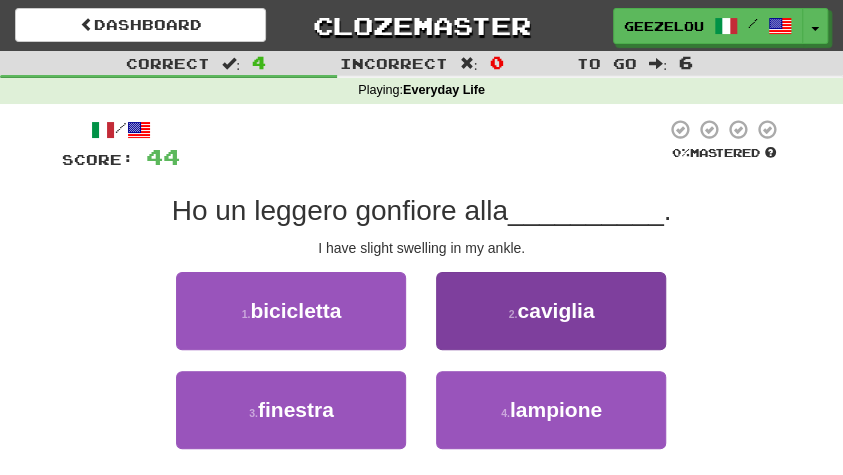 click on "caviglia" at bounding box center [555, 310] 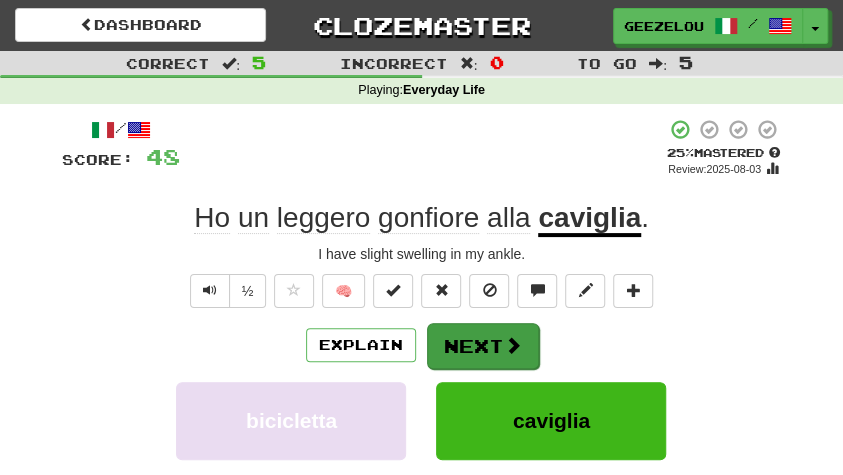 click on "Next" at bounding box center (483, 346) 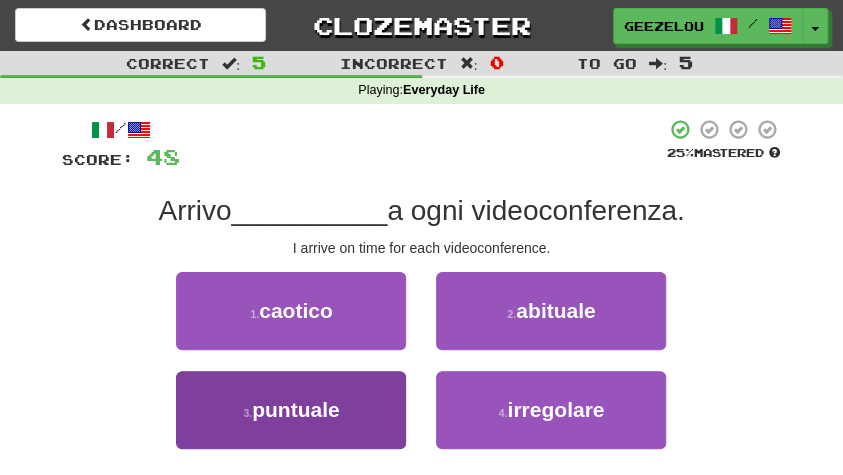 click on "3 .  puntuale" at bounding box center [291, 410] 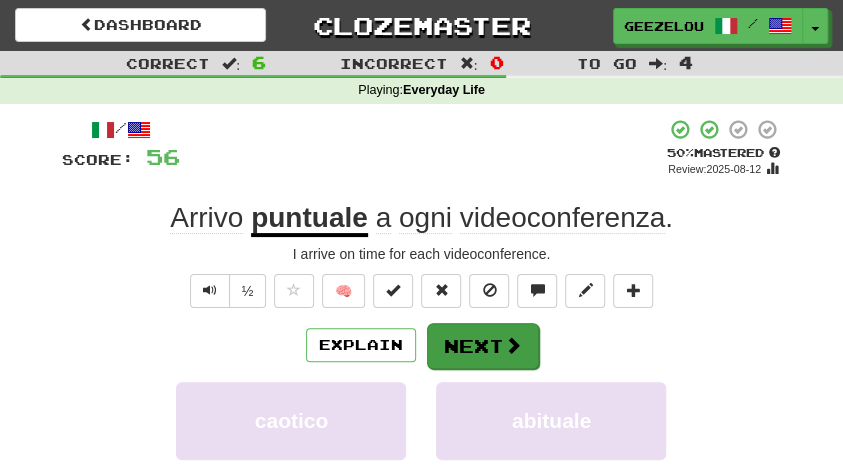 click on "Next" at bounding box center [483, 346] 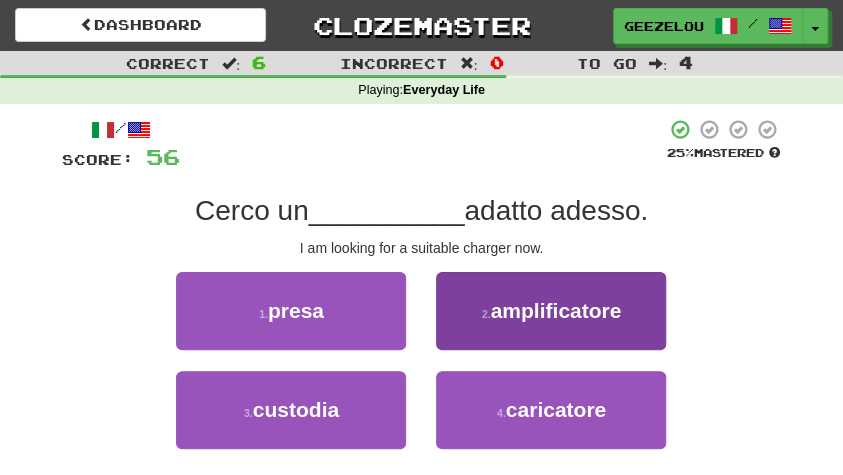 click on "amplificatore" at bounding box center (555, 310) 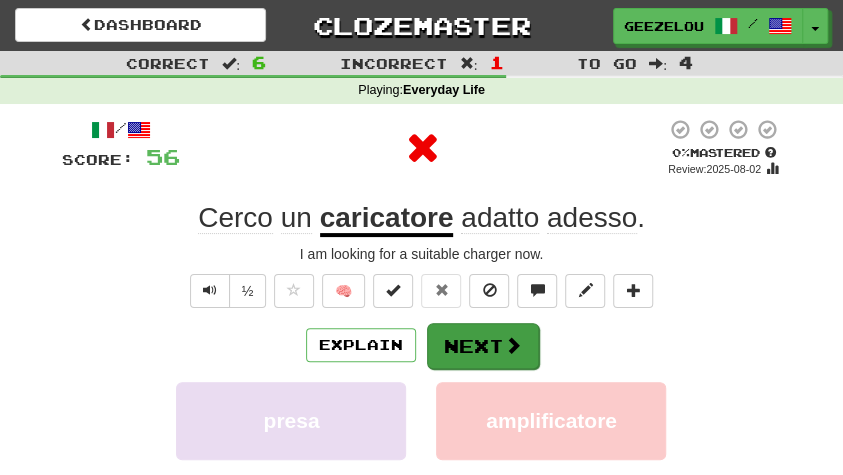 click on "Next" at bounding box center (483, 346) 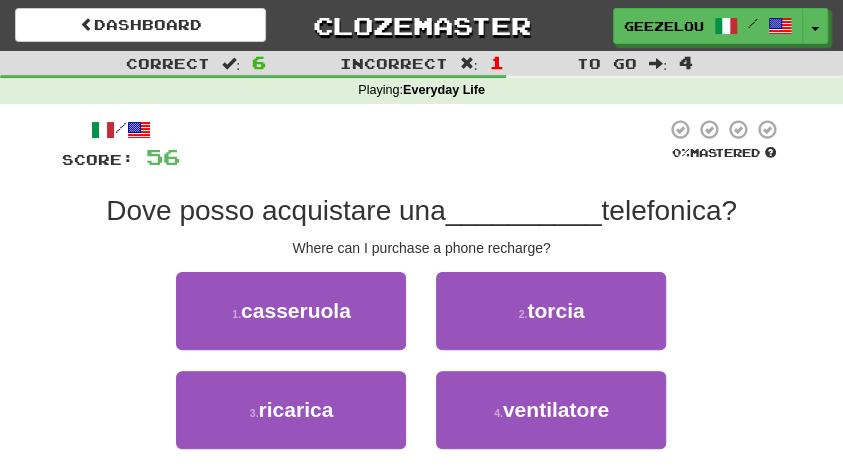 click on "2 .  torcia" at bounding box center (551, 311) 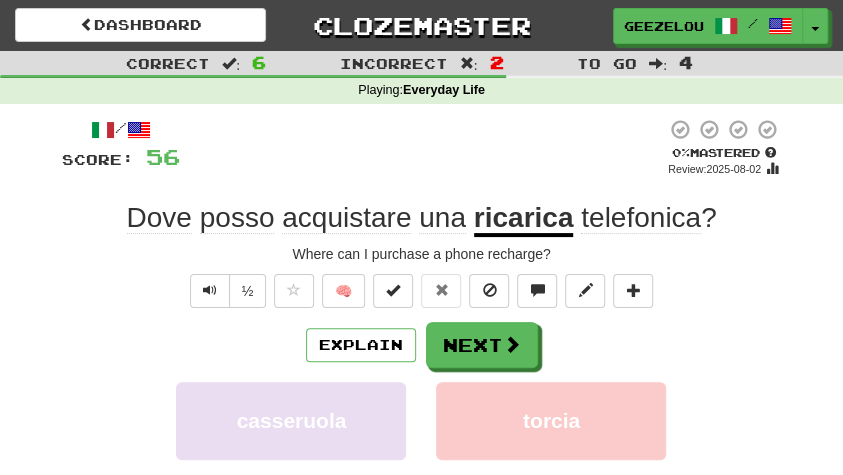 scroll, scrollTop: 0, scrollLeft: 0, axis: both 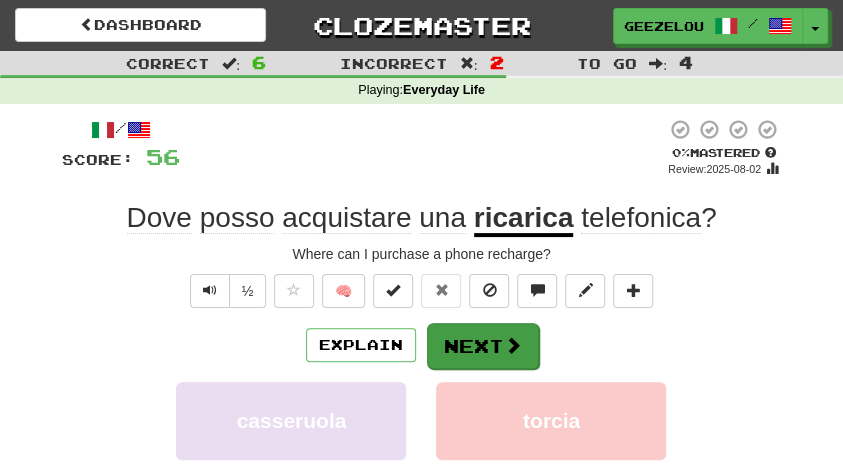 click on "Next" at bounding box center (483, 346) 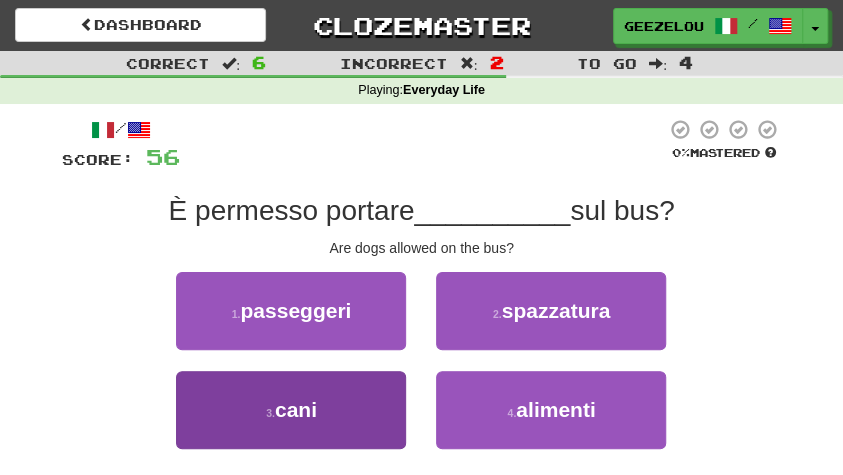 click on "3 .  cani" at bounding box center [291, 410] 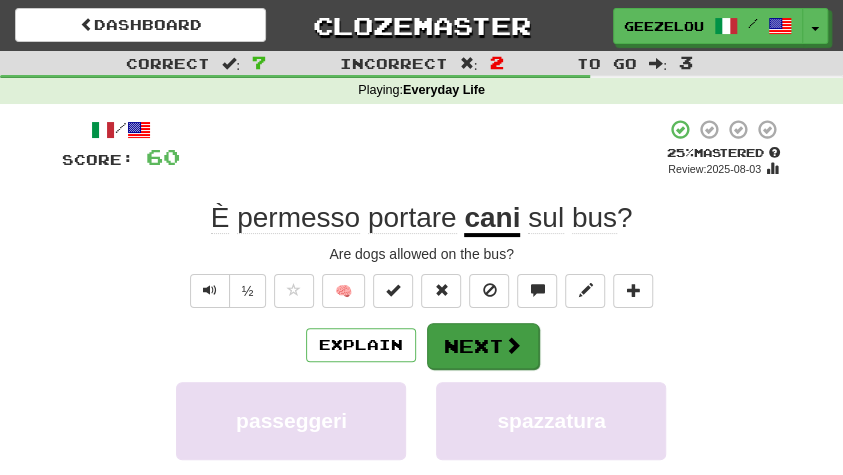 click on "Next" at bounding box center (483, 346) 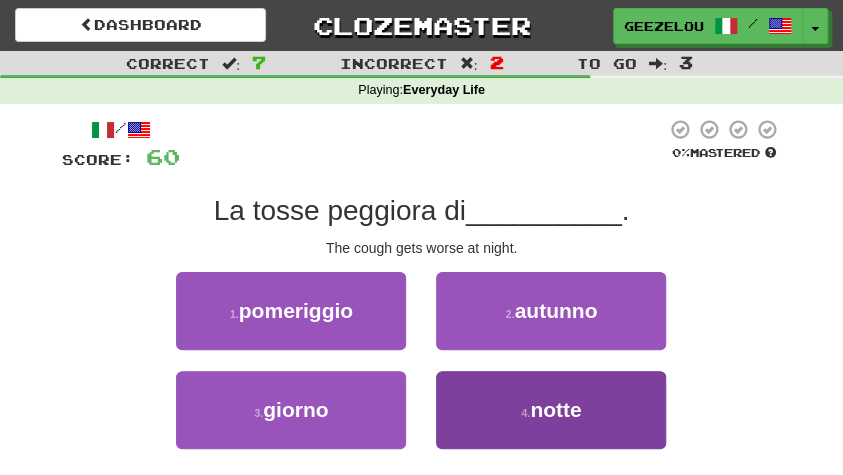 click on "notte" at bounding box center [555, 409] 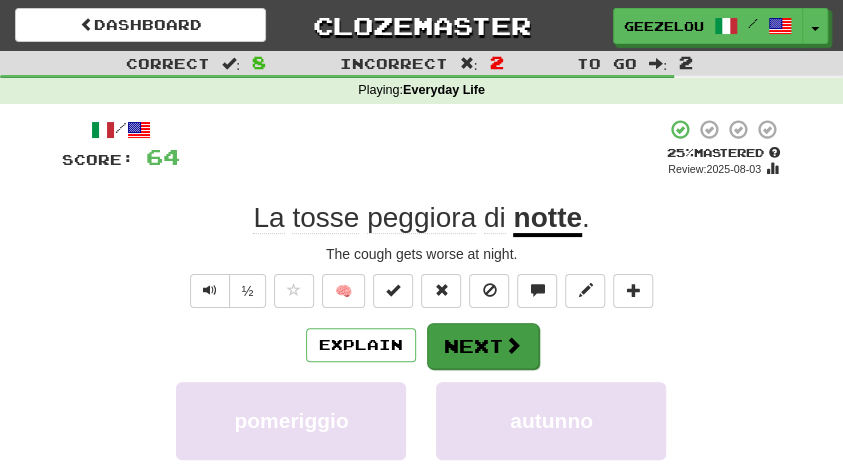 click on "Next" at bounding box center [483, 346] 